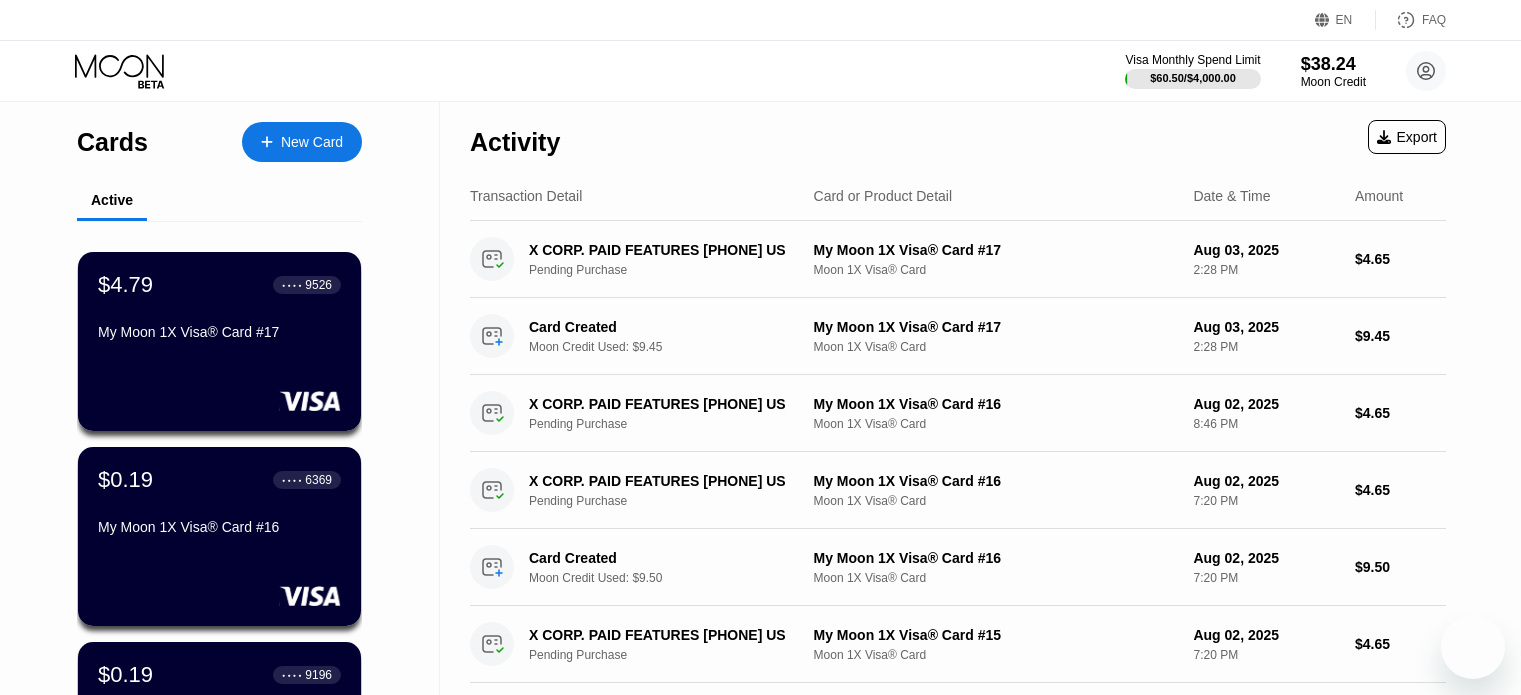 scroll, scrollTop: 0, scrollLeft: 0, axis: both 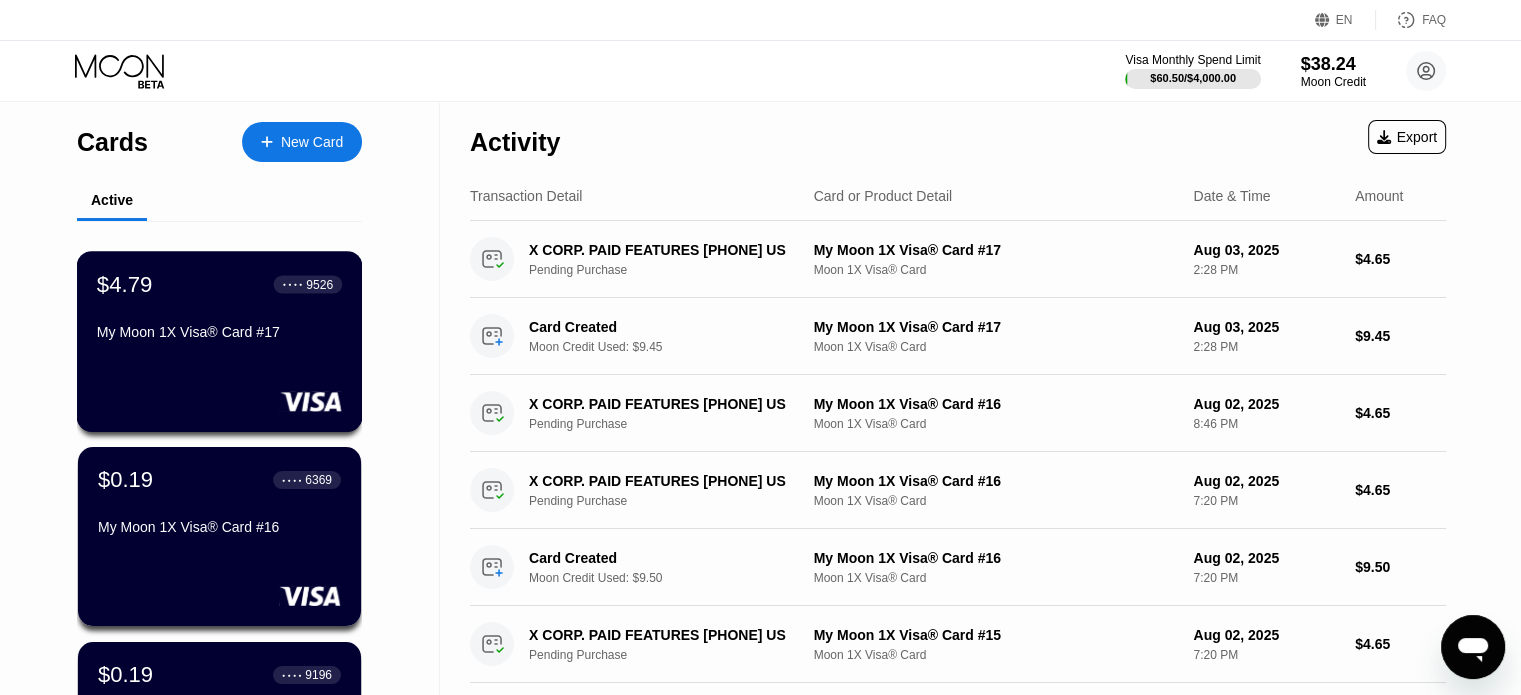 click on "$4.79 ● ● ● ● [LAST_FOUR] My Moon 1X Visa® Card #17" at bounding box center (219, 309) 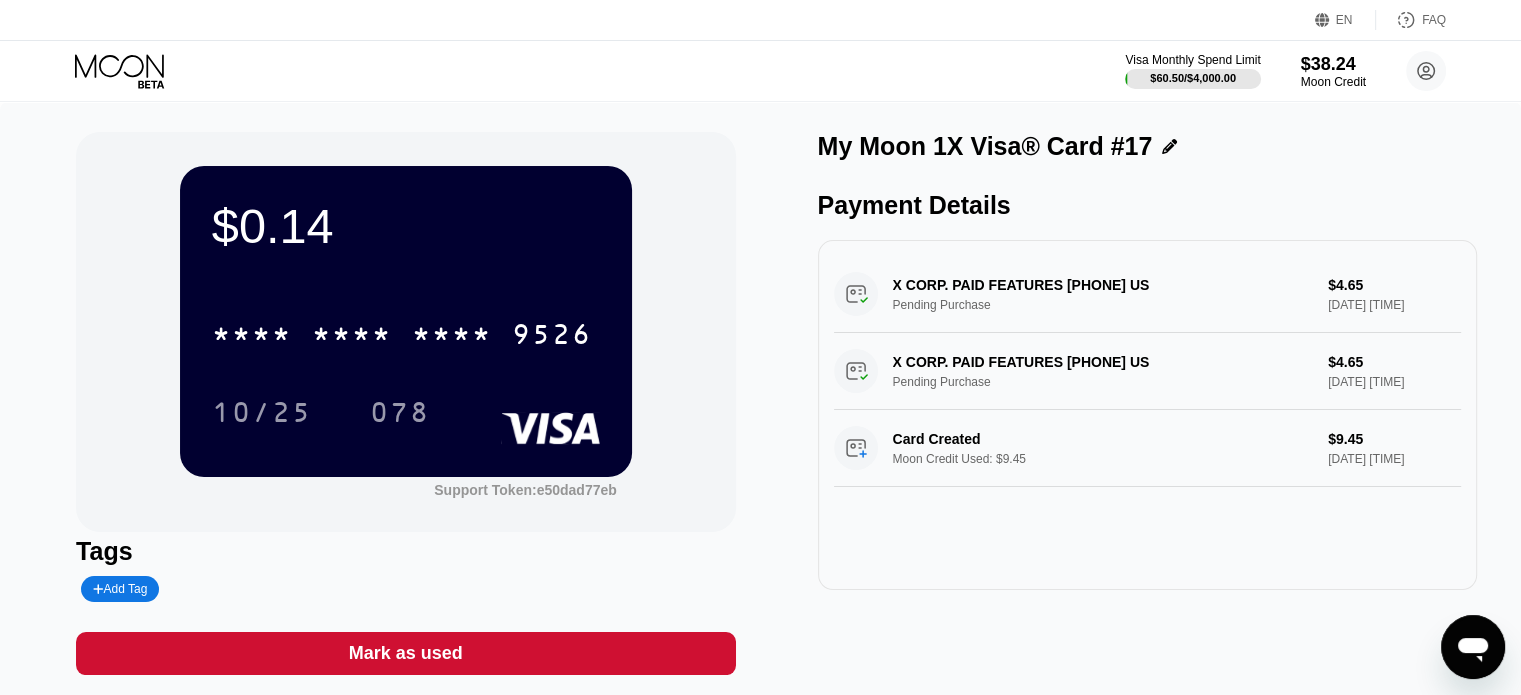 click 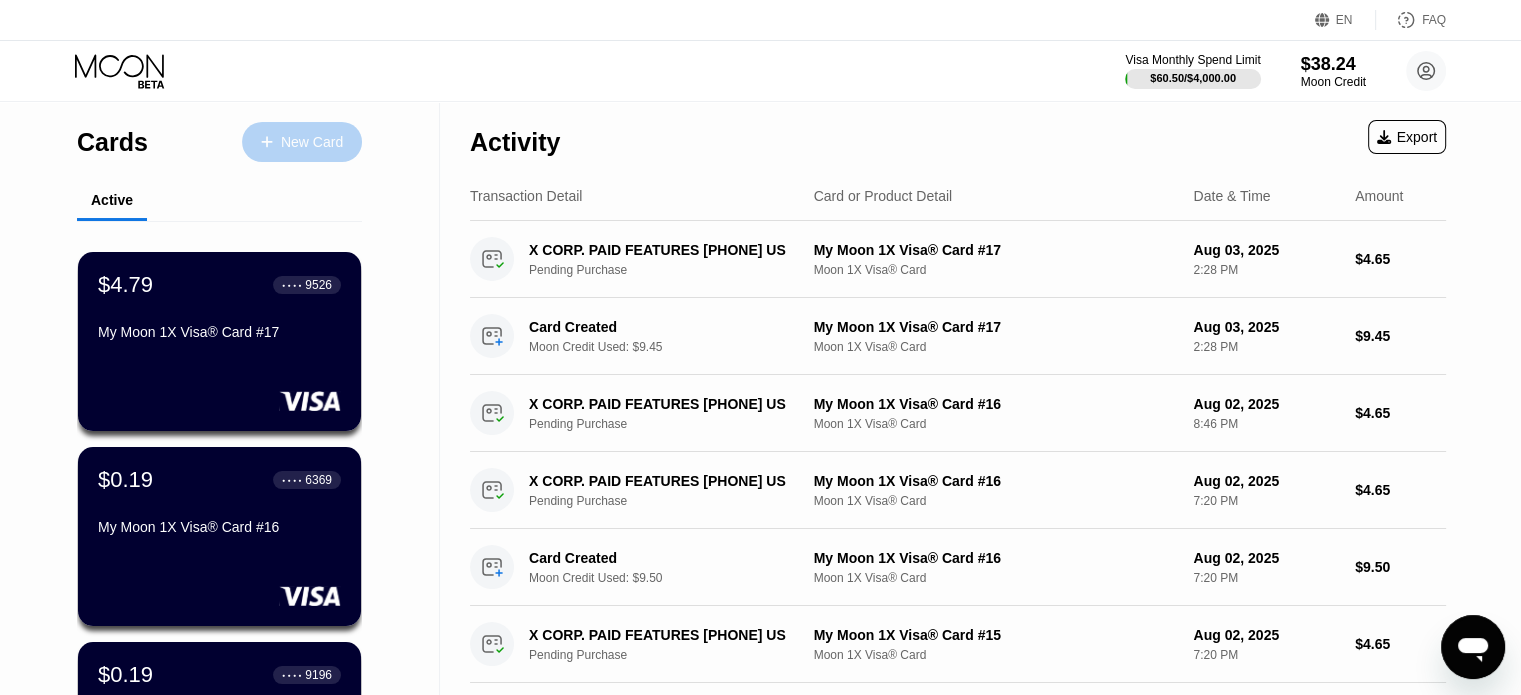 click on "New Card" at bounding box center [312, 142] 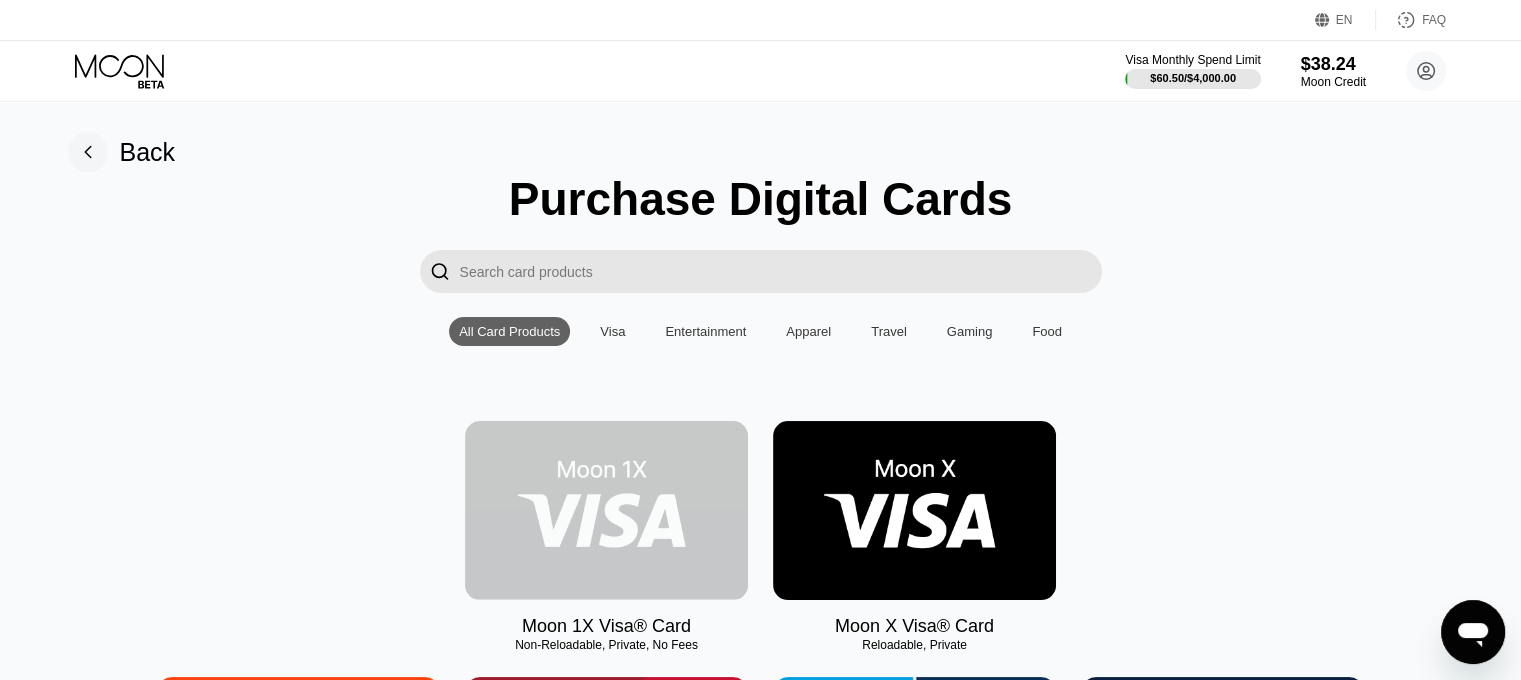 click at bounding box center (606, 510) 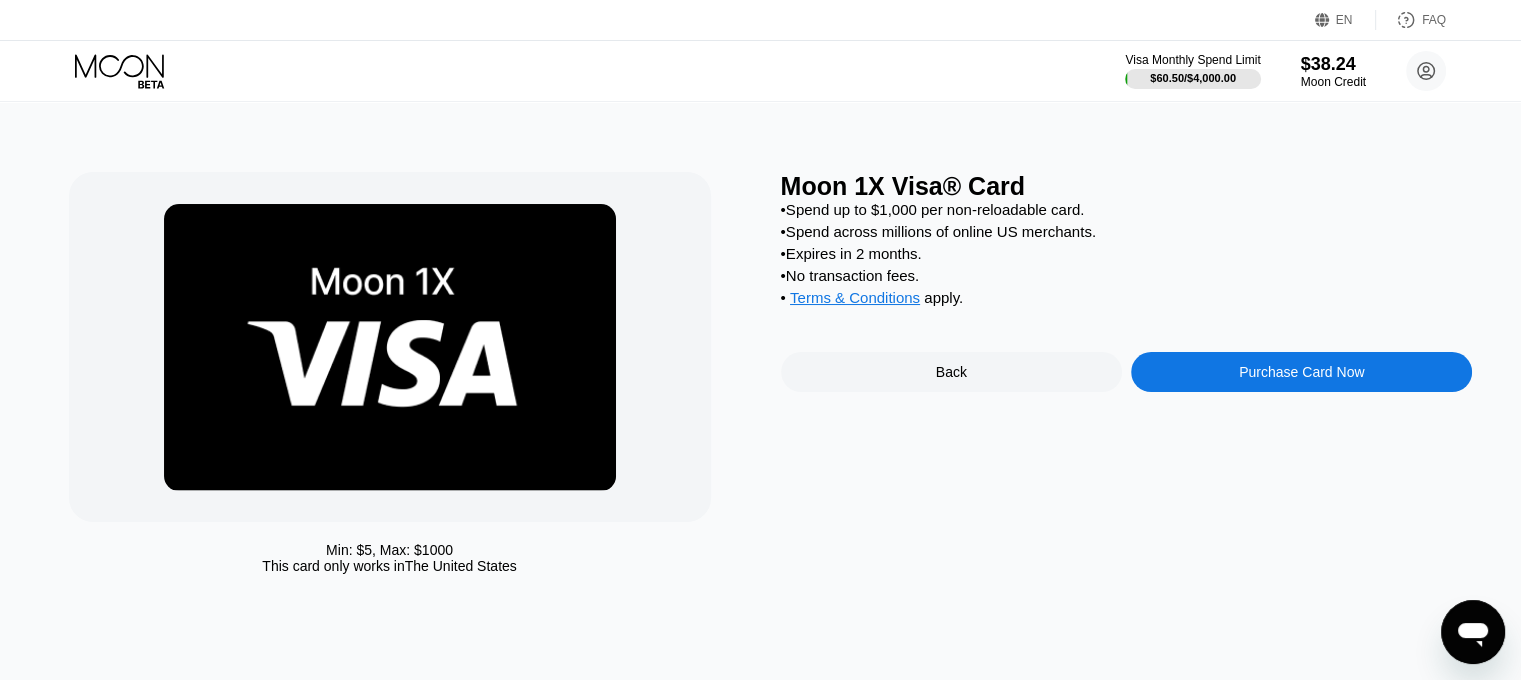 click on "Purchase Card Now" at bounding box center (1301, 372) 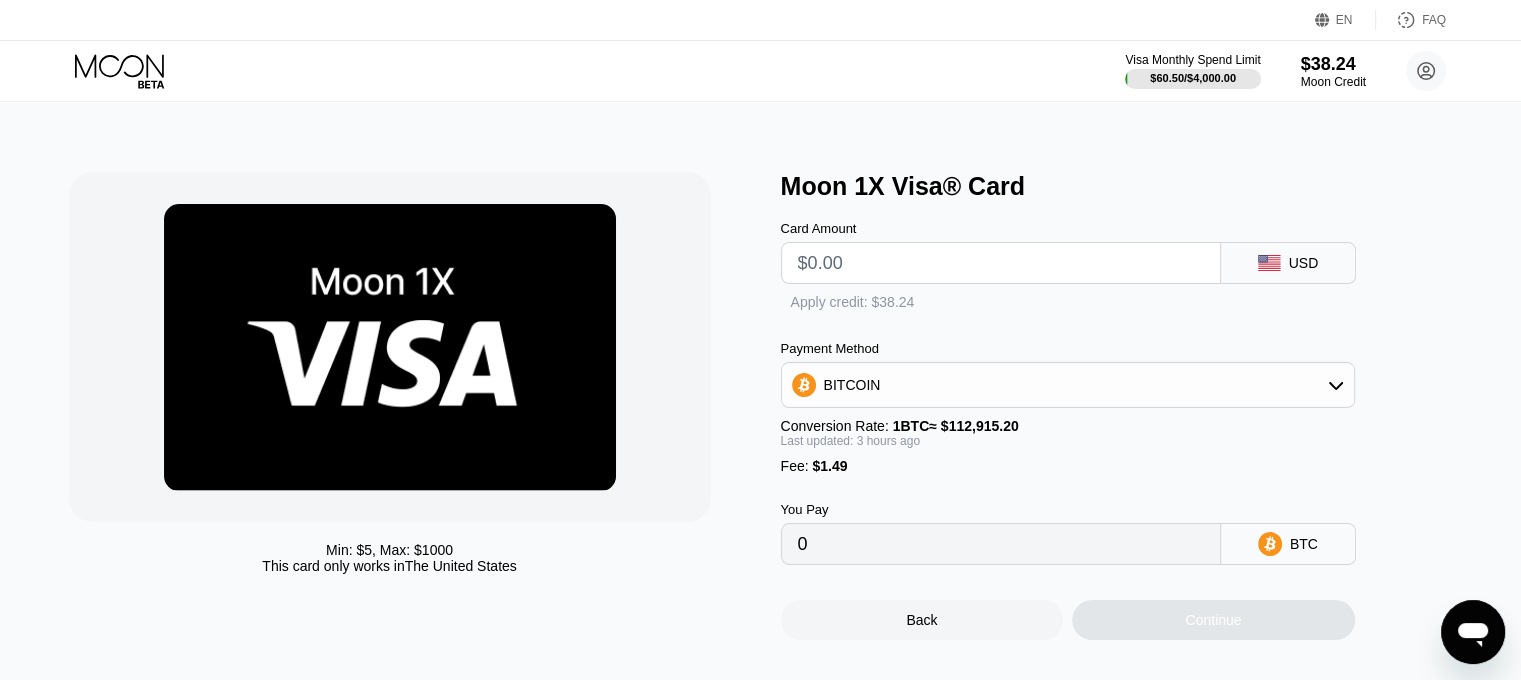 click at bounding box center [1001, 263] 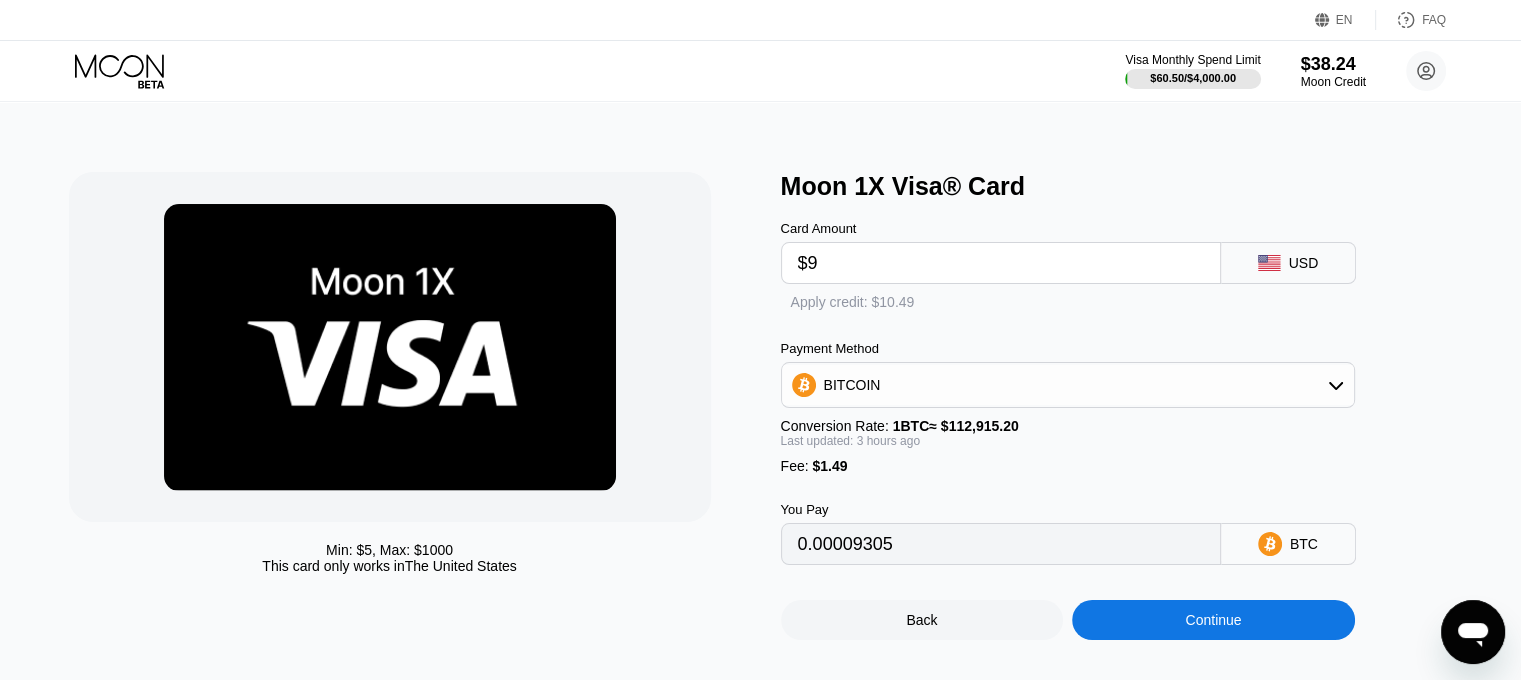 type on "0.00009305" 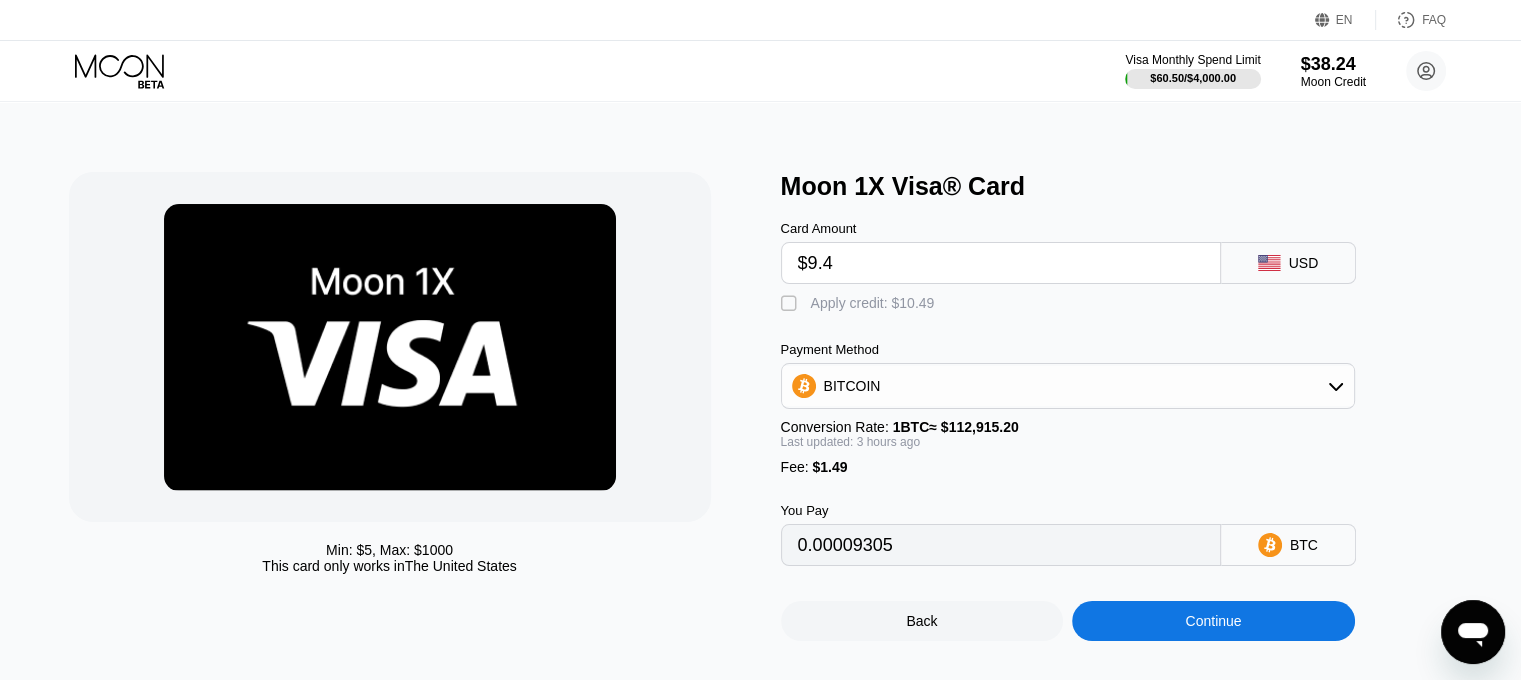 type on "$9.45" 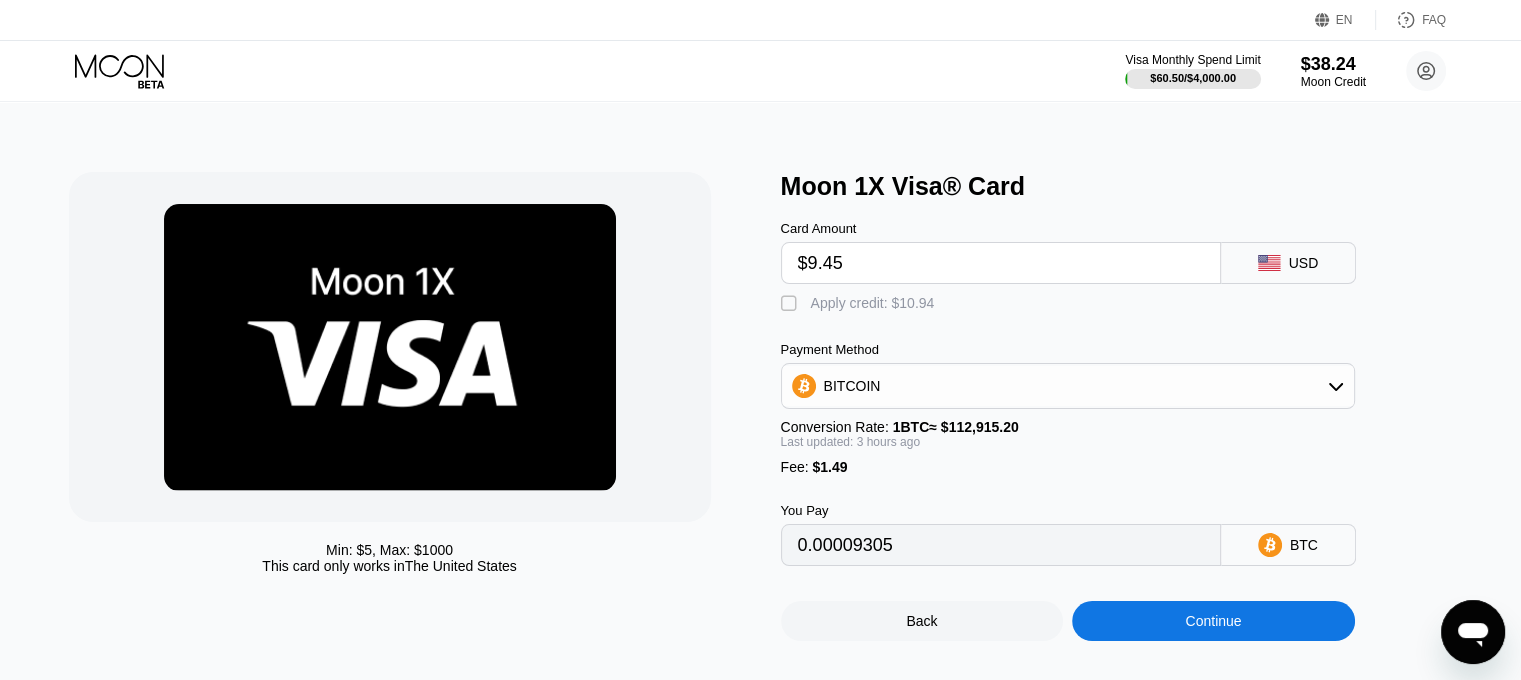 type on "0.00009705" 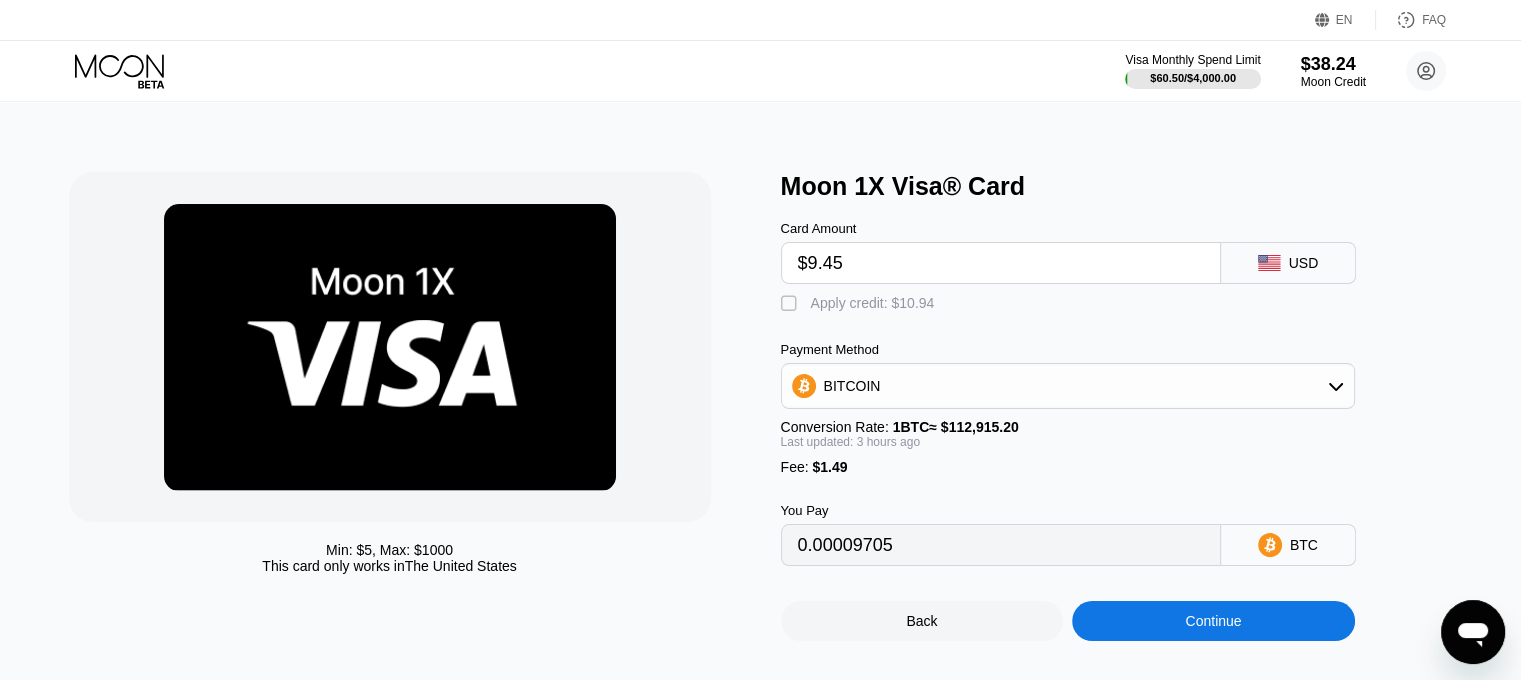 type on "$9.45" 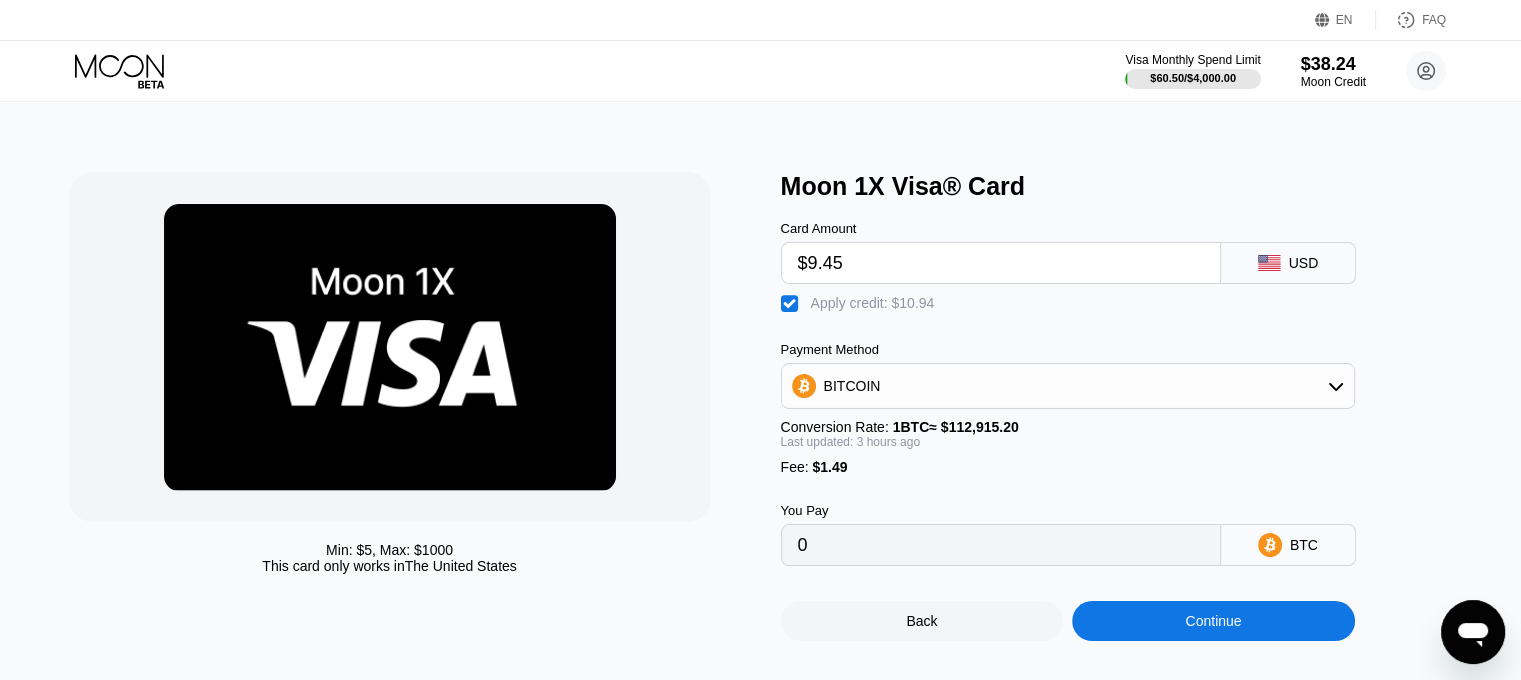 click on "Continue" at bounding box center [1213, 621] 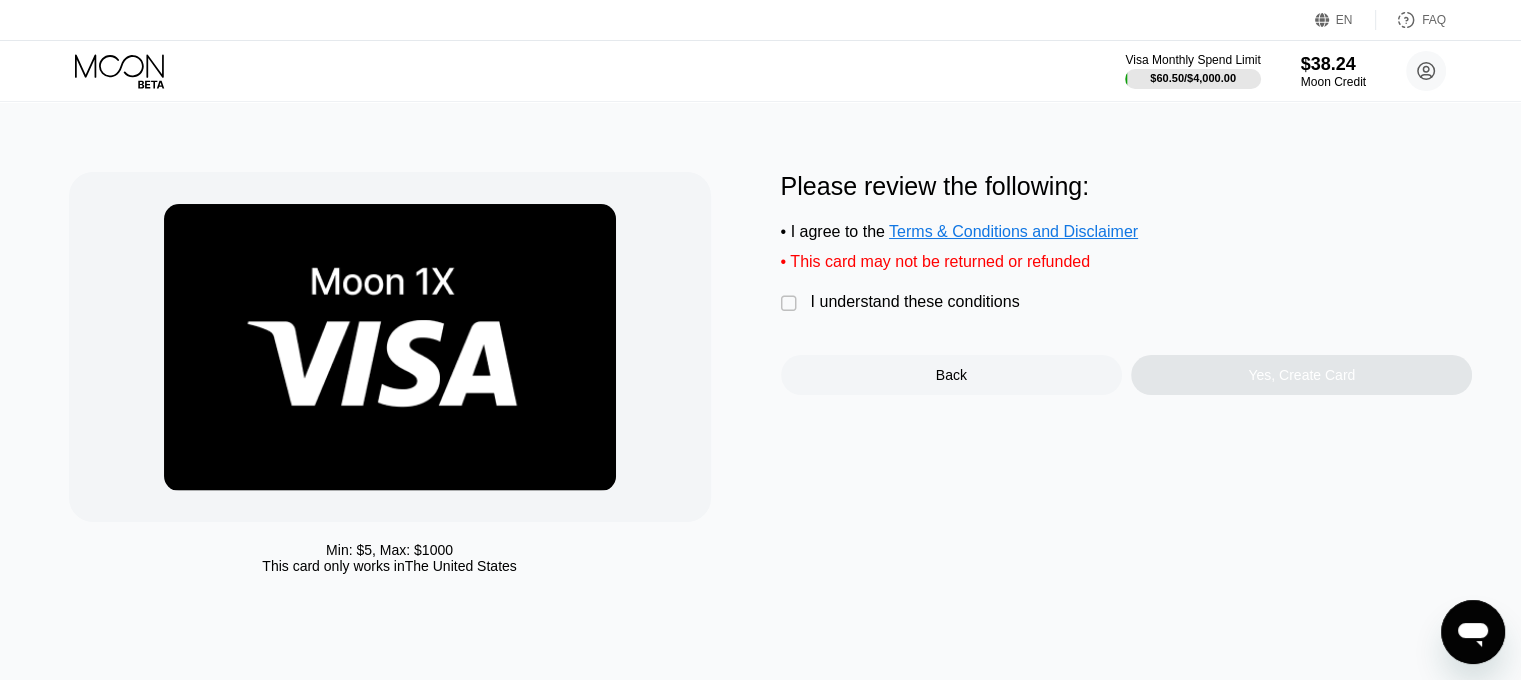 click on "I understand these conditions" at bounding box center [915, 302] 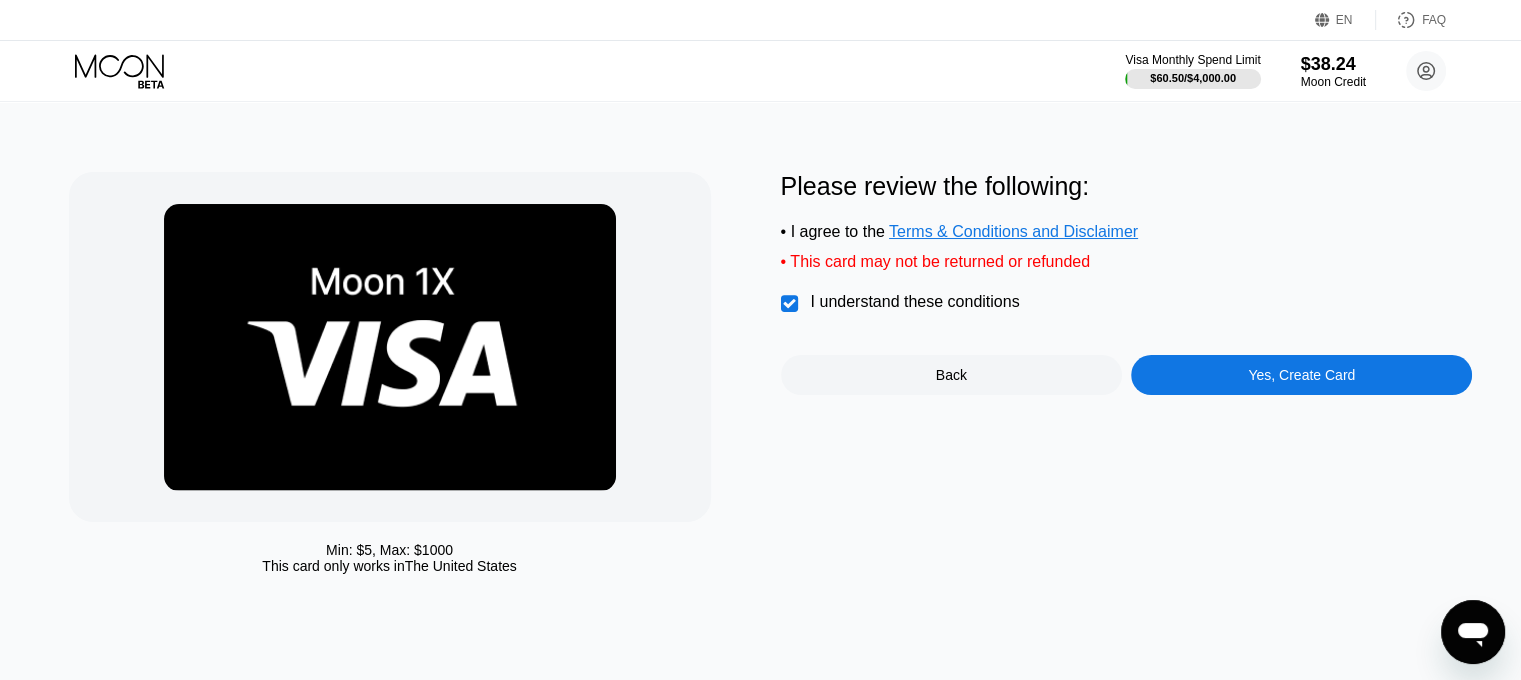 click on "Yes, Create Card" at bounding box center [1301, 375] 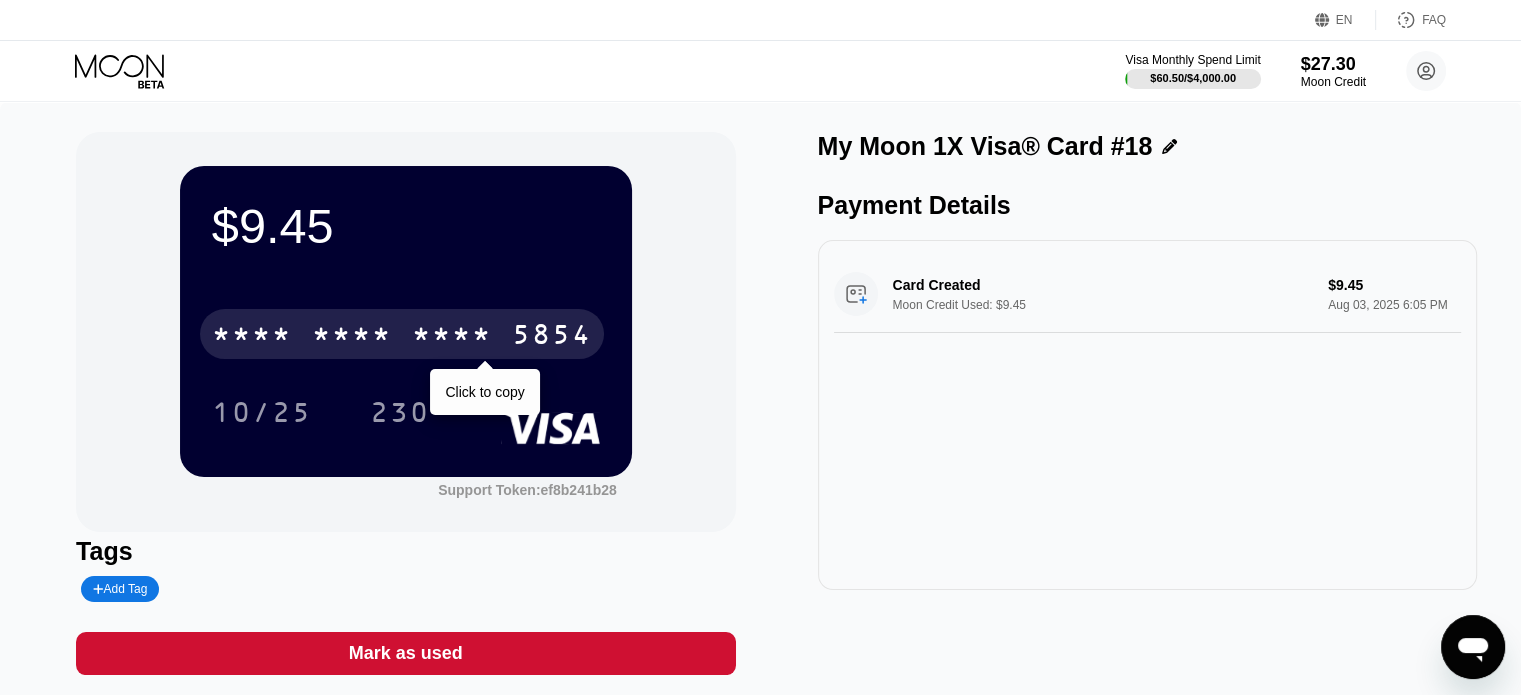 click on "* * * *" at bounding box center [352, 337] 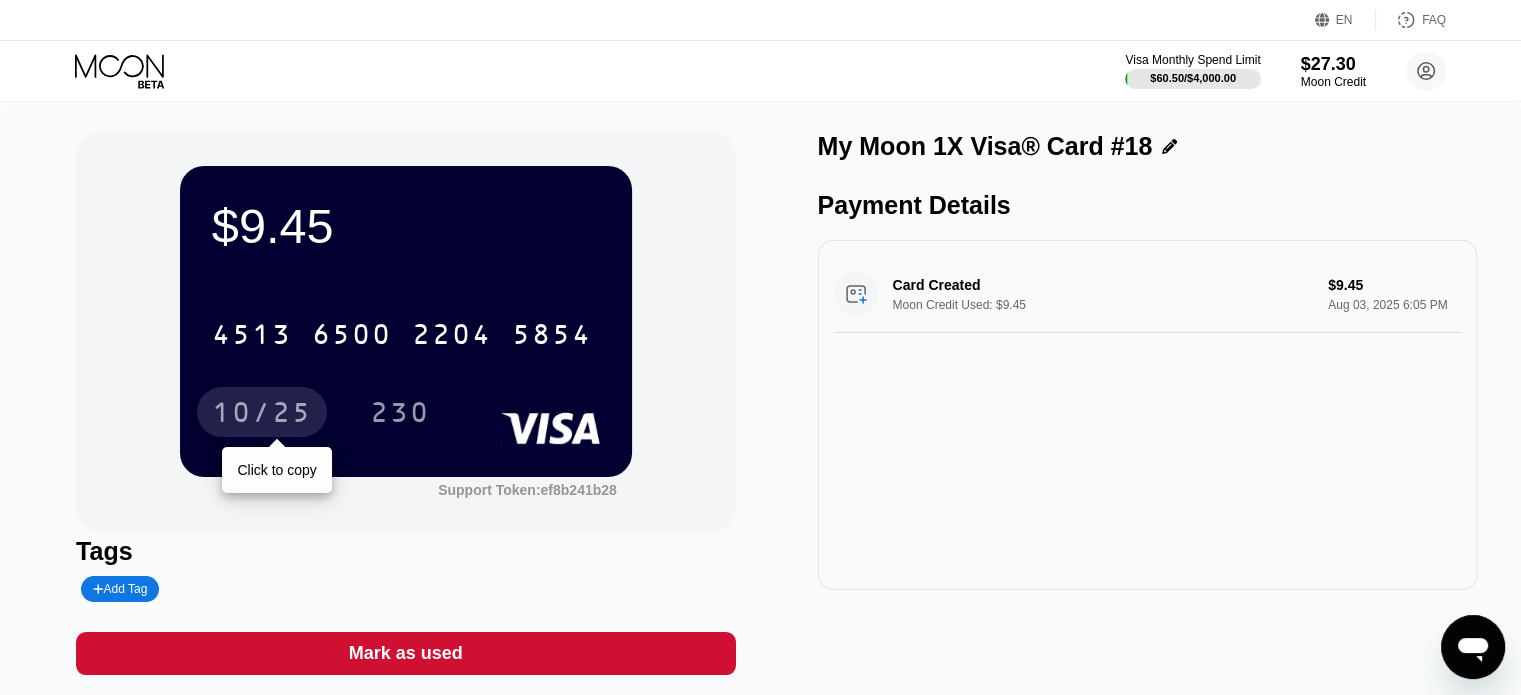 drag, startPoint x: 252, startPoint y: 410, endPoint x: 12, endPoint y: 412, distance: 240.00833 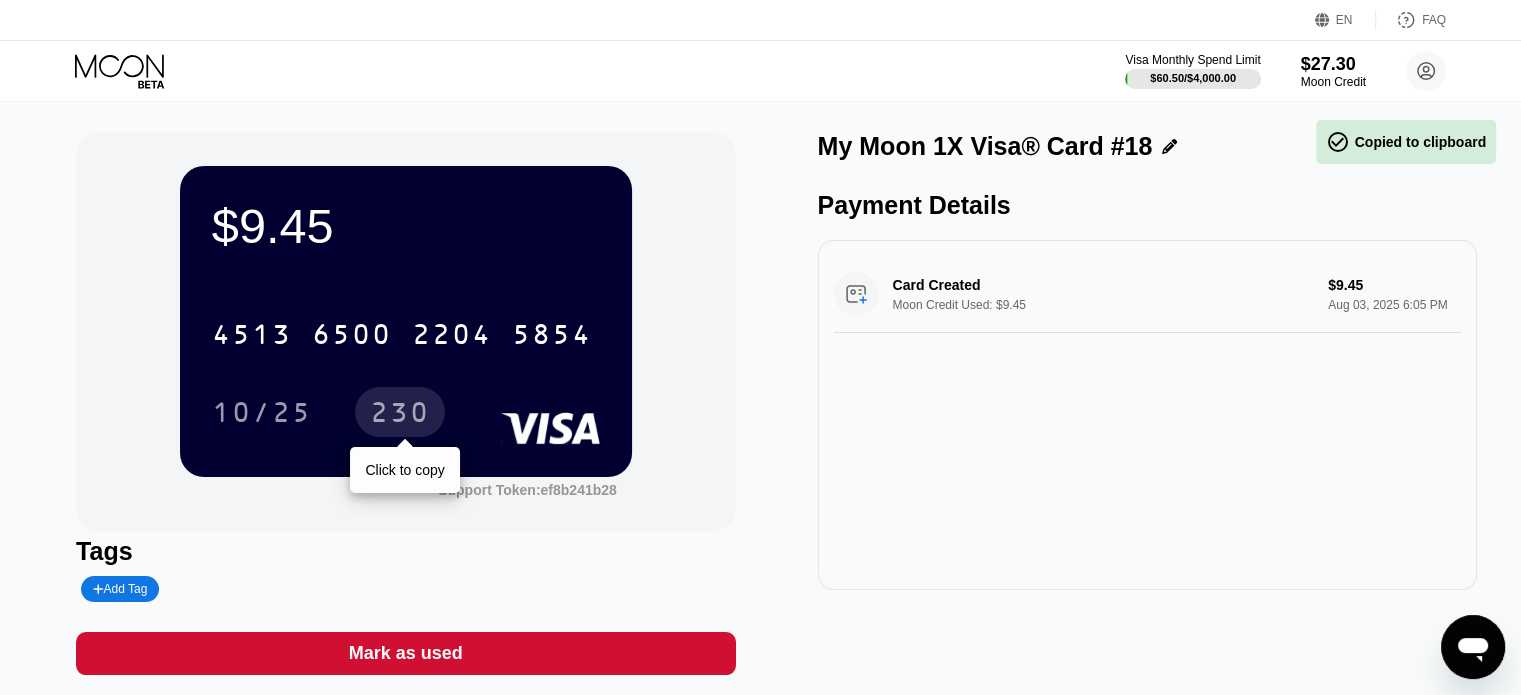 click on "230" at bounding box center (400, 415) 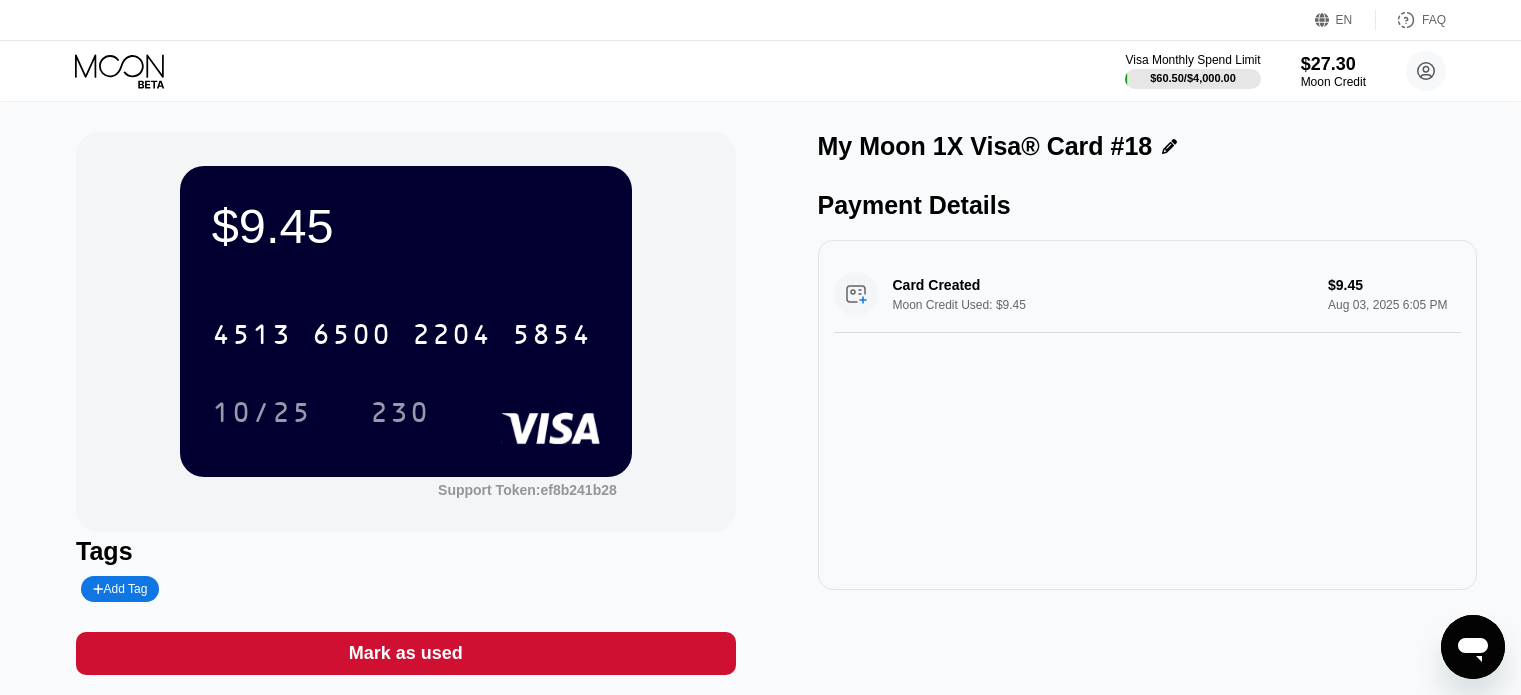 scroll, scrollTop: 0, scrollLeft: 0, axis: both 